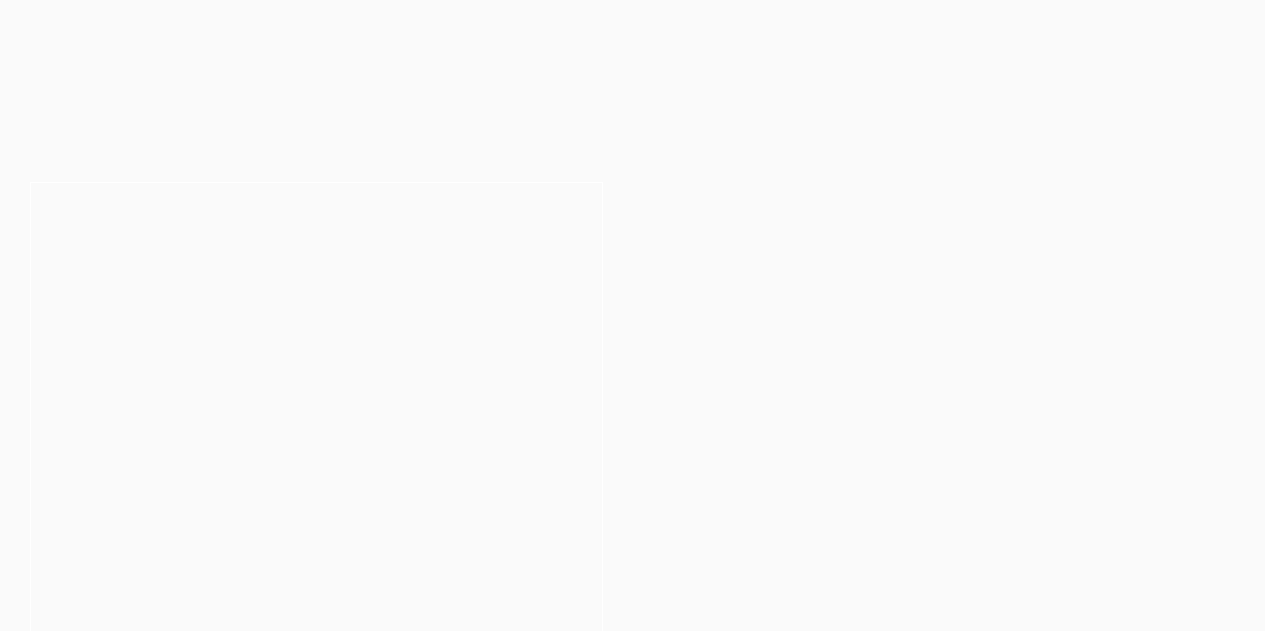 scroll, scrollTop: 0, scrollLeft: 0, axis: both 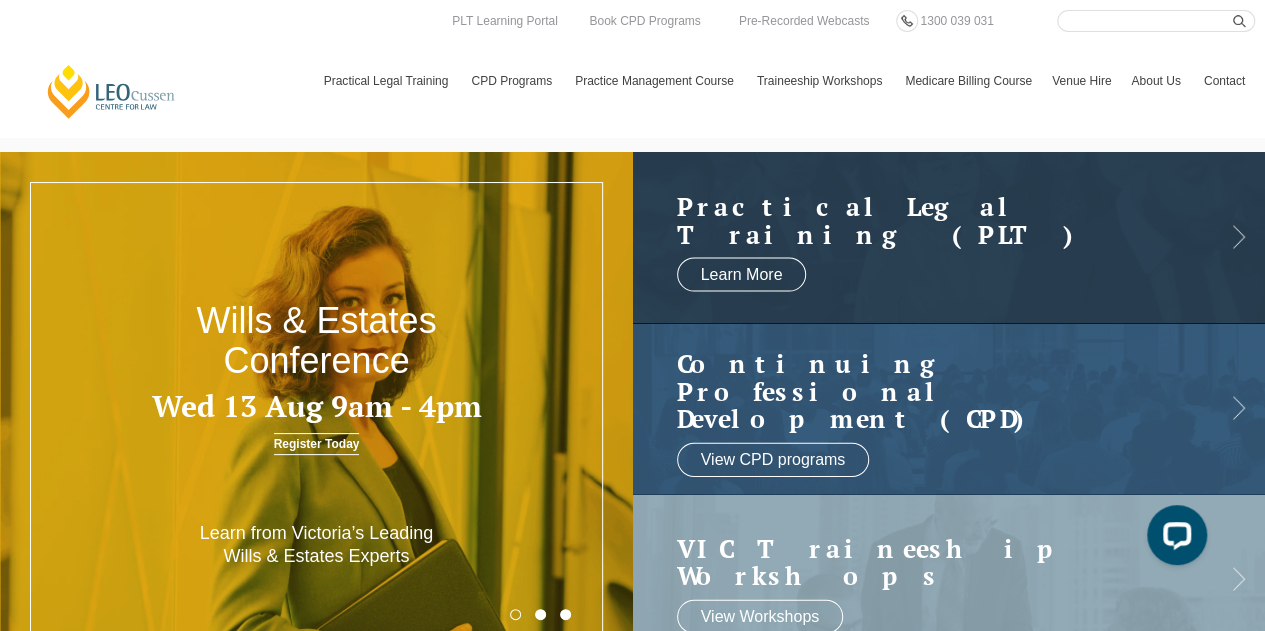 click on "Search here" at bounding box center (1156, 21) 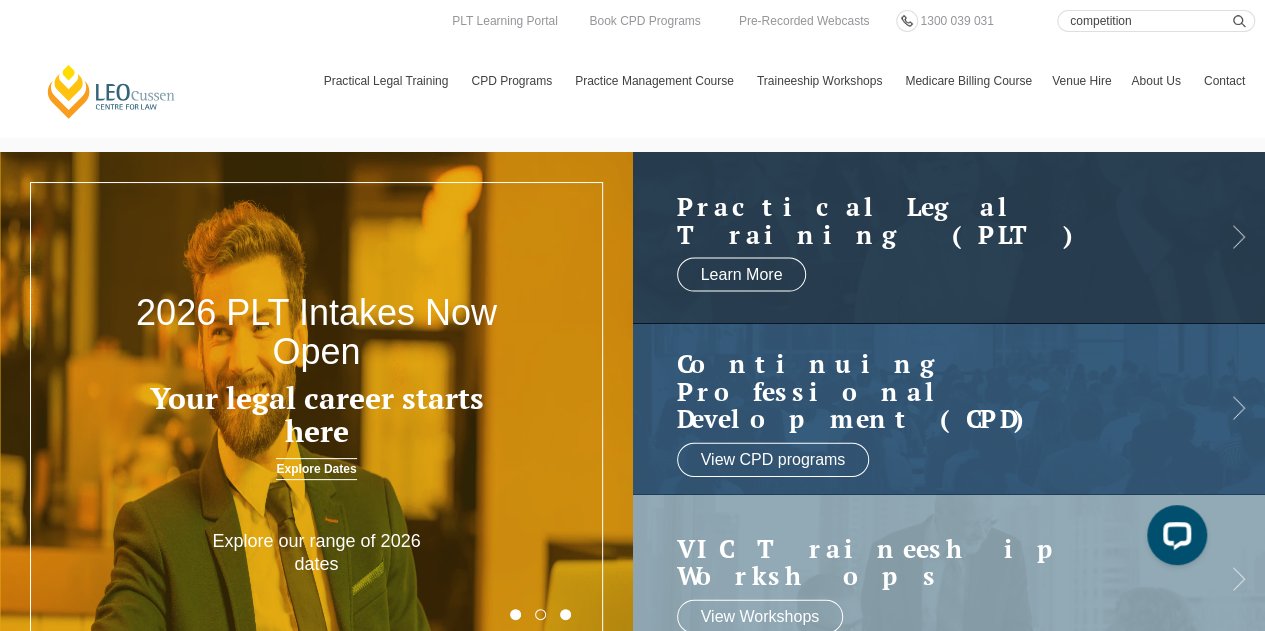 type on "competition" 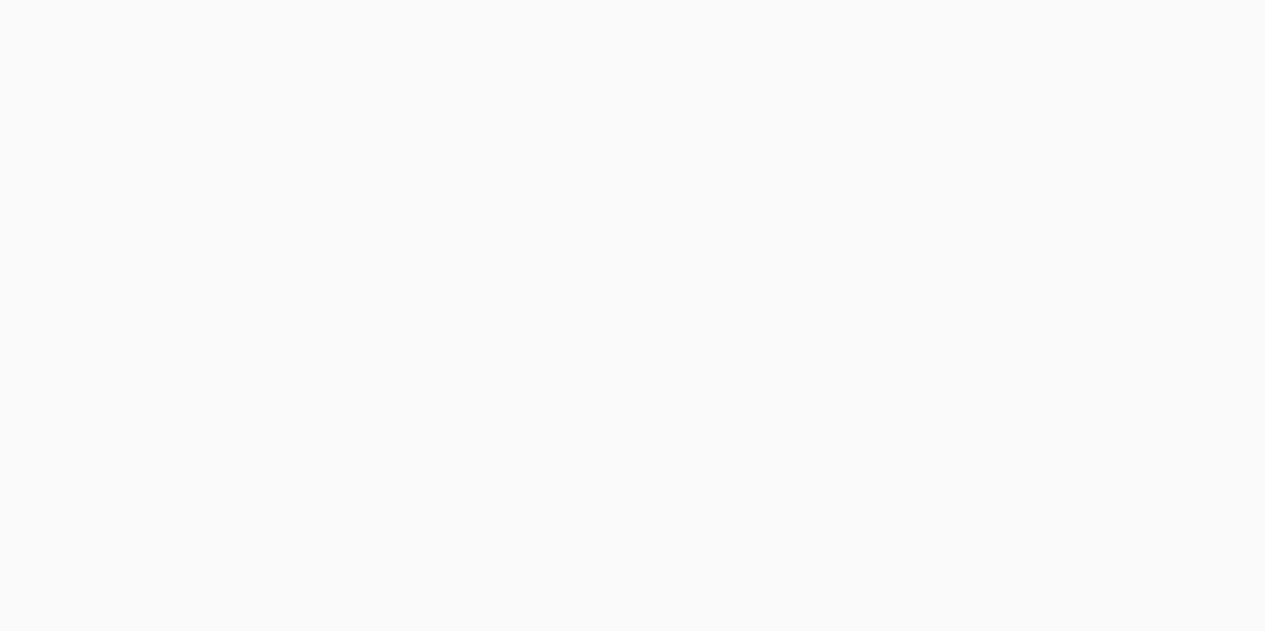 scroll, scrollTop: 0, scrollLeft: 0, axis: both 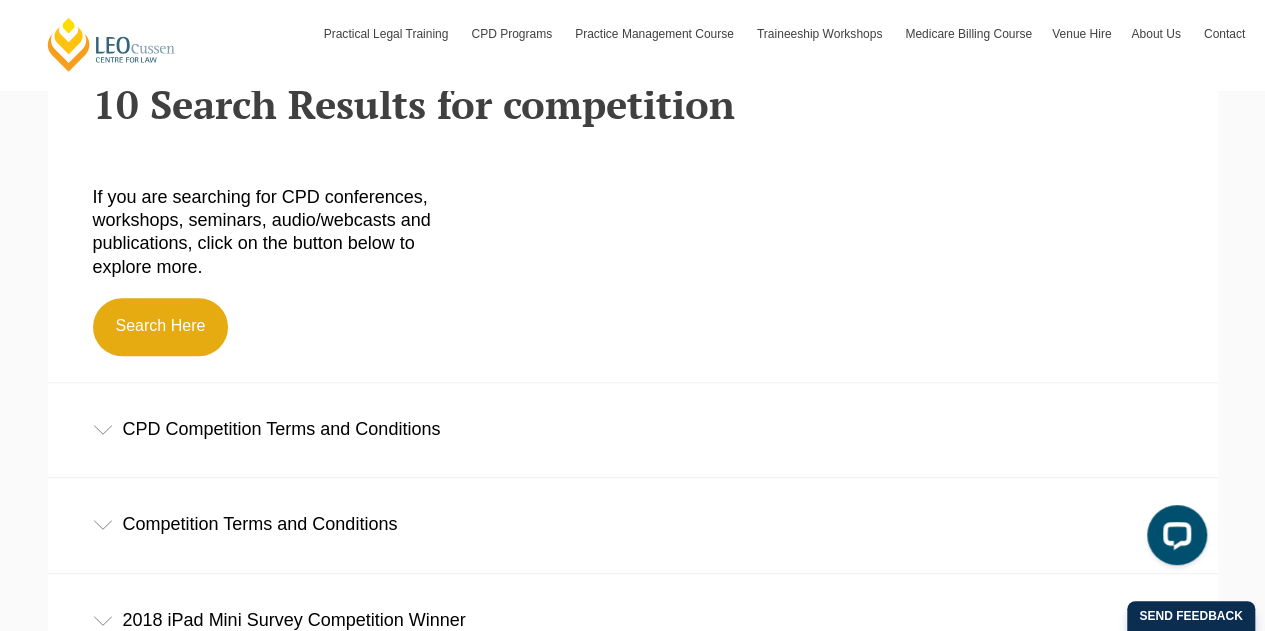 click on "CPD Competition Terms and Conditions" at bounding box center (633, 429) 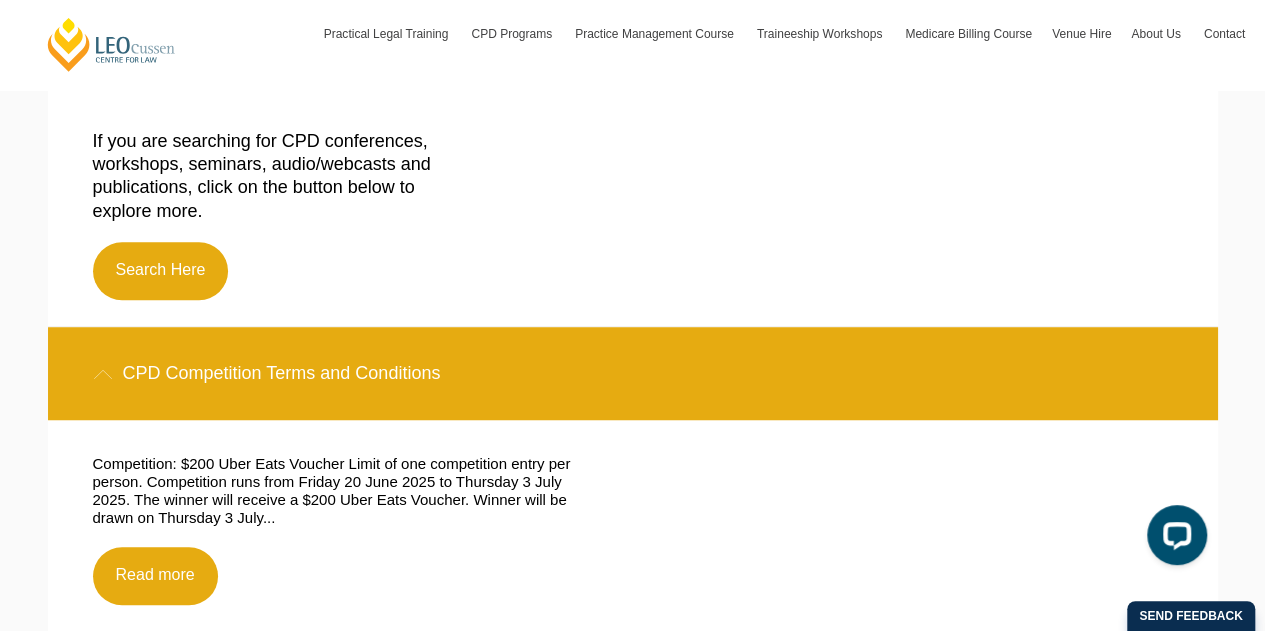 scroll, scrollTop: 600, scrollLeft: 0, axis: vertical 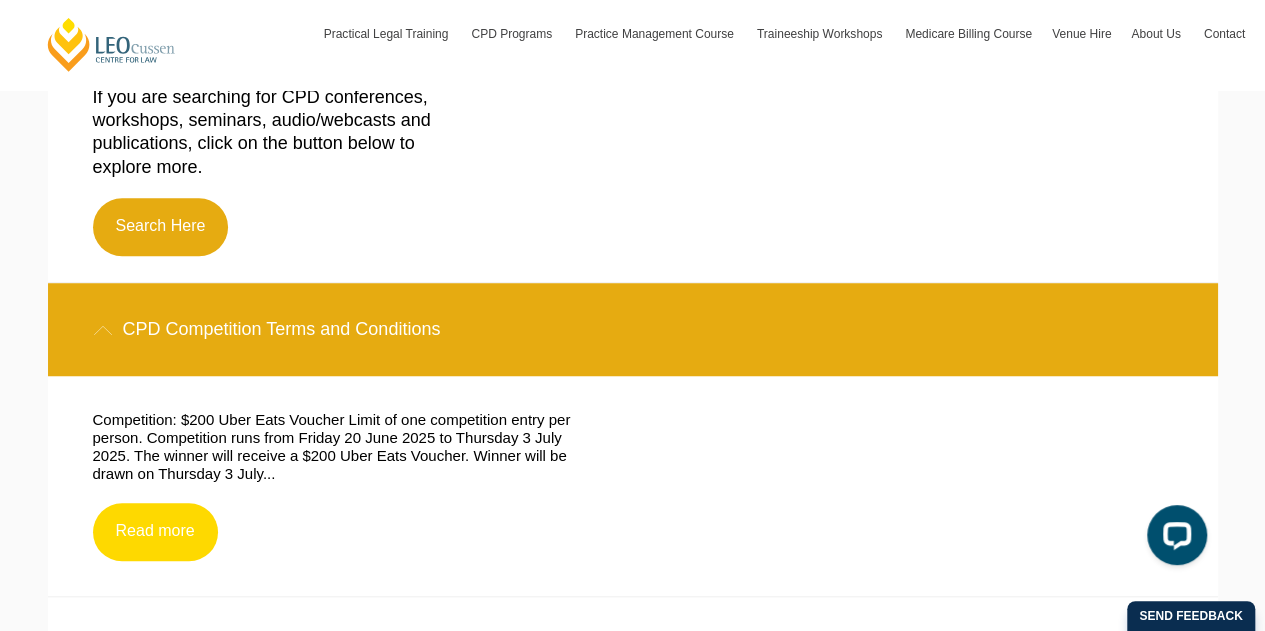 click on "Read more" at bounding box center (155, 532) 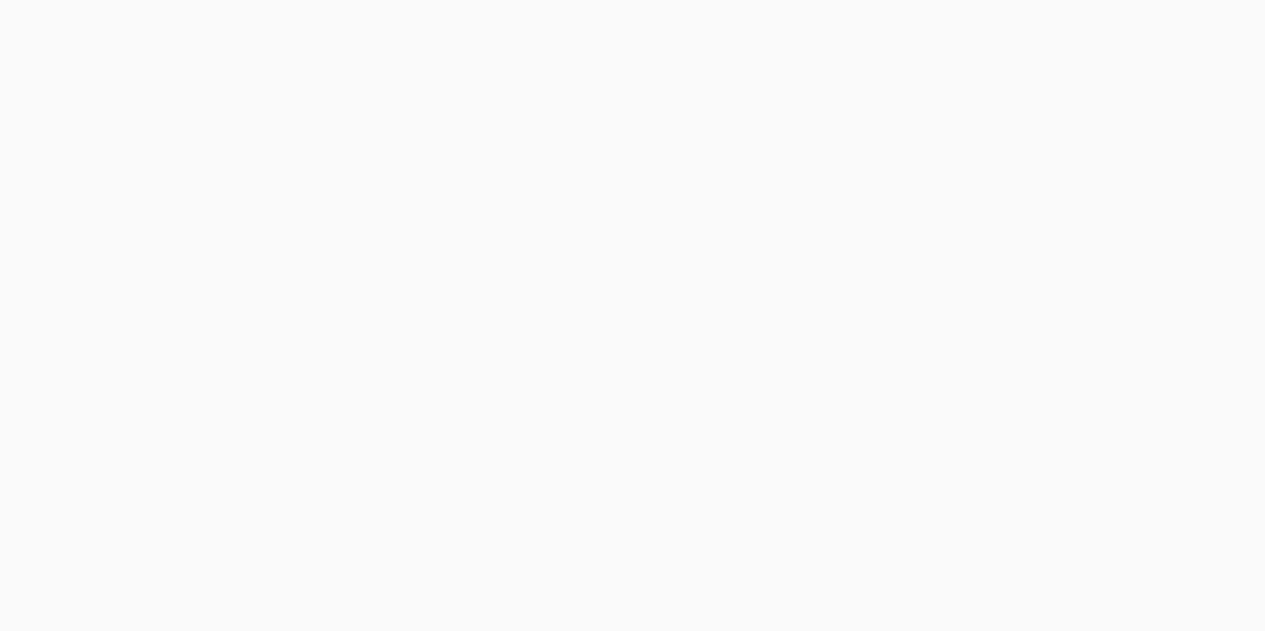 scroll, scrollTop: 0, scrollLeft: 0, axis: both 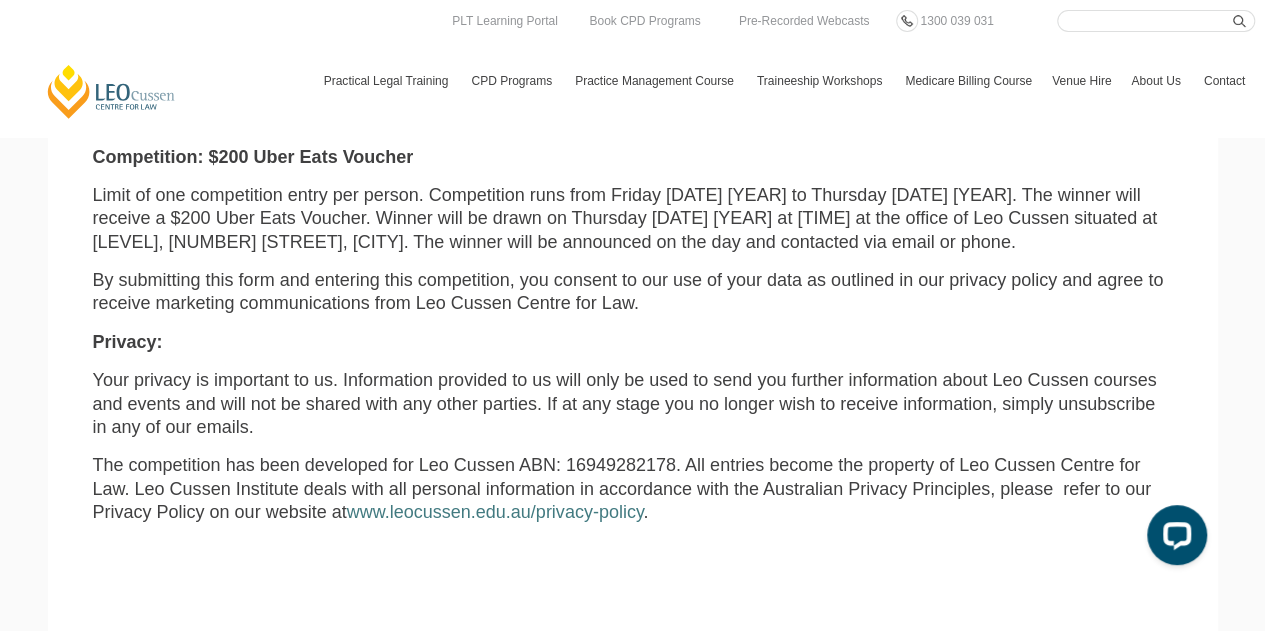 click on "Competition: $200 Uber Eats Voucher   Limit of one competition entry per person. Competition runs from Friday 20 June 2025 to Thursday 3 July 2025. The winner will receive a $200 Uber Eats Voucher. Winner will be drawn on Thursday 3 July 2025 at 2pm at the office of Leo Cussen situated at Level 16, 15 William Street, Melbourne. The winner will be announced on the day and contacted via email or phone.   By submitting this form and entering this competition, you consent to our use of your data as outlined in our privacy policy and agree to receive marketing communications from Leo Cussen Centre for Law.   Privacy:   Your privacy is important to us. Information provided to us will only be used to send you further information about Leo Cussen courses and events and will not be shared with any other parties. If at any stage you no longer wish to receive information, simply unsubscribe in any of our emails.   www.leocussen.edu.au/privacy-policy ." at bounding box center [633, 343] 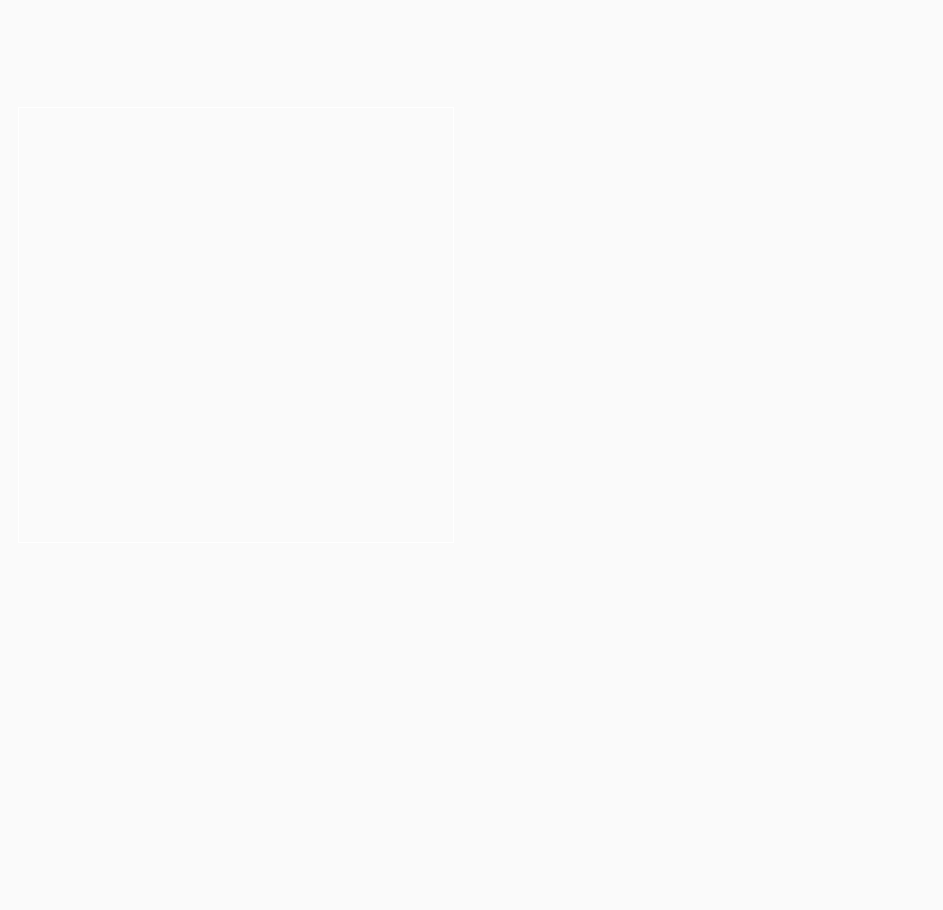 scroll, scrollTop: 0, scrollLeft: 0, axis: both 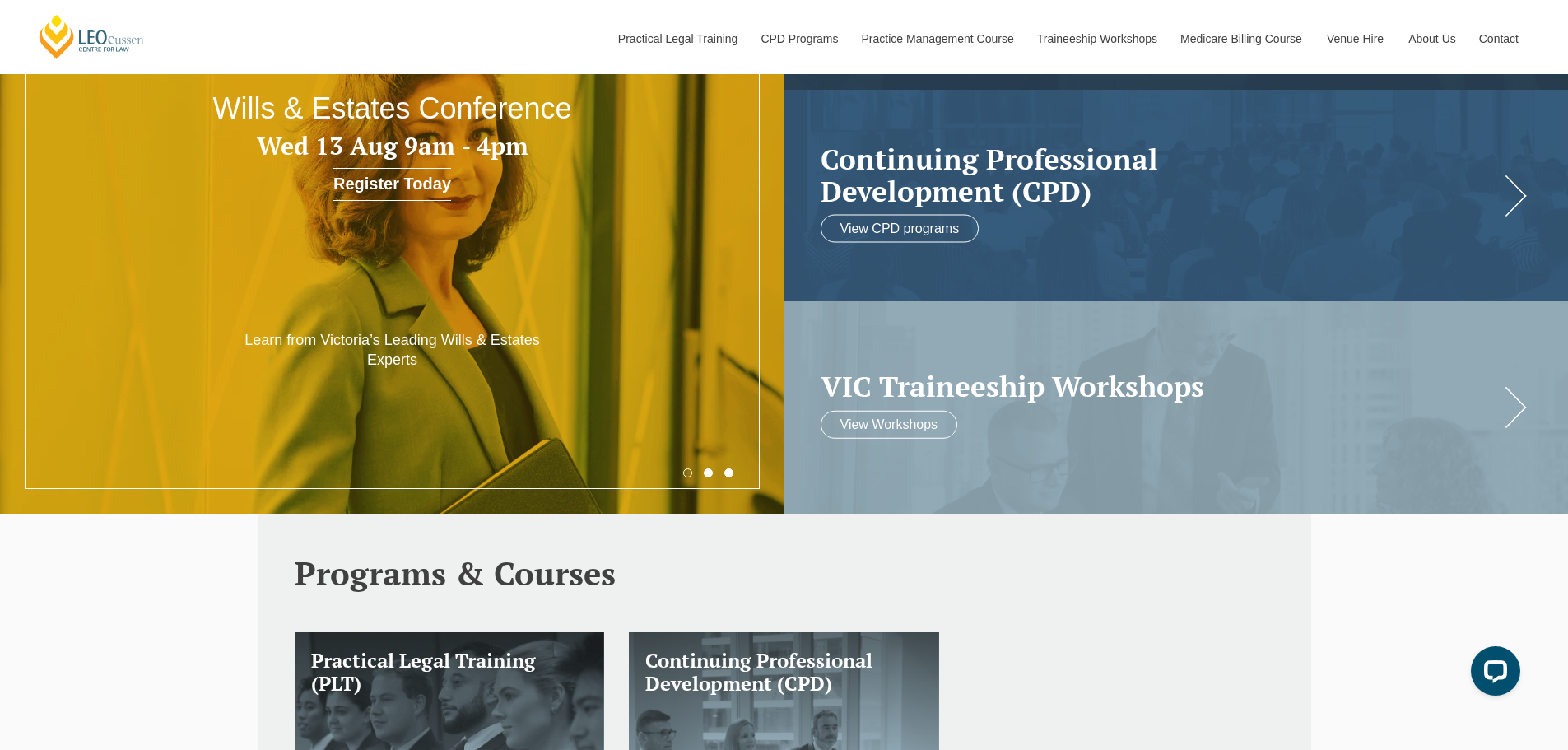 click on "2" at bounding box center [708, 473] 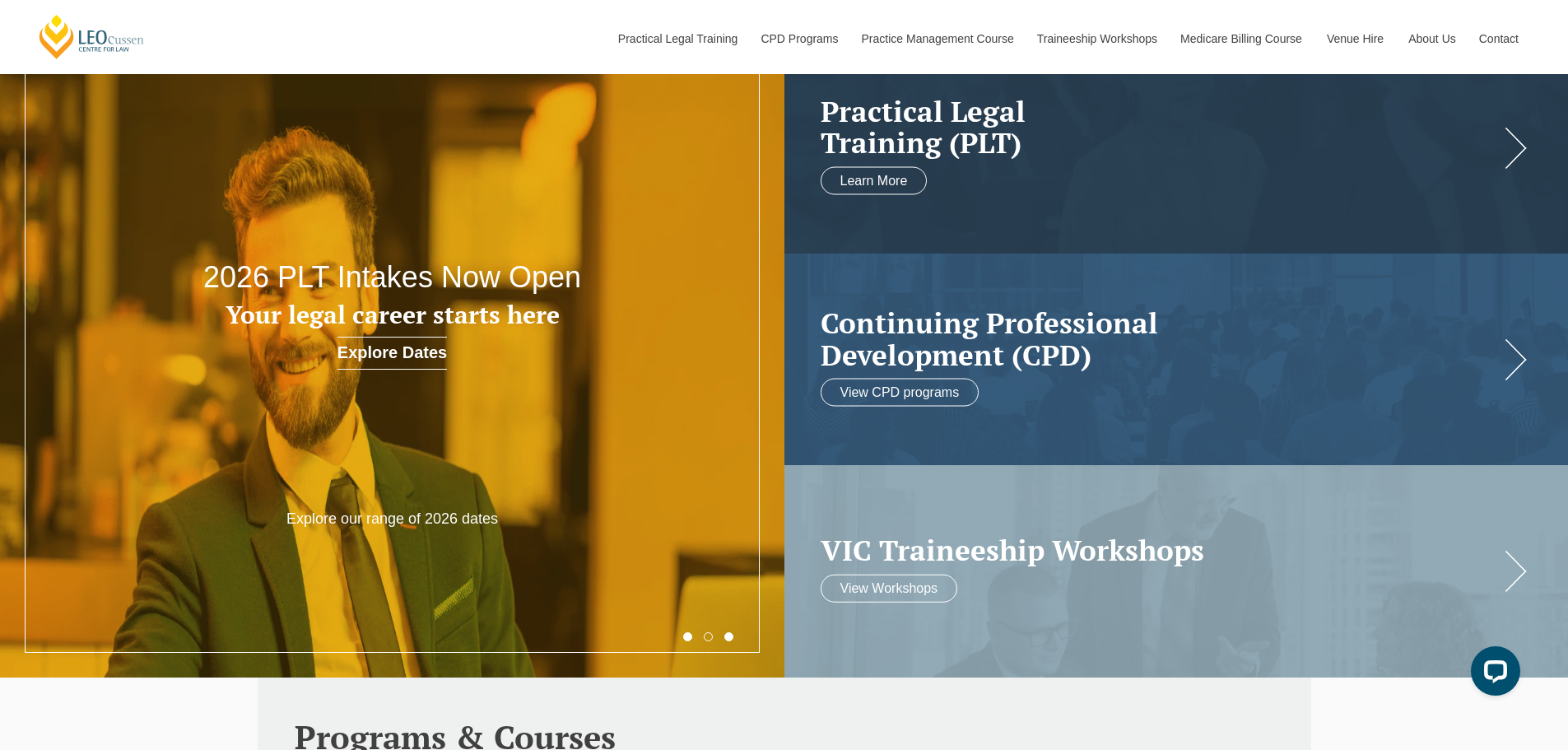scroll, scrollTop: 82, scrollLeft: 0, axis: vertical 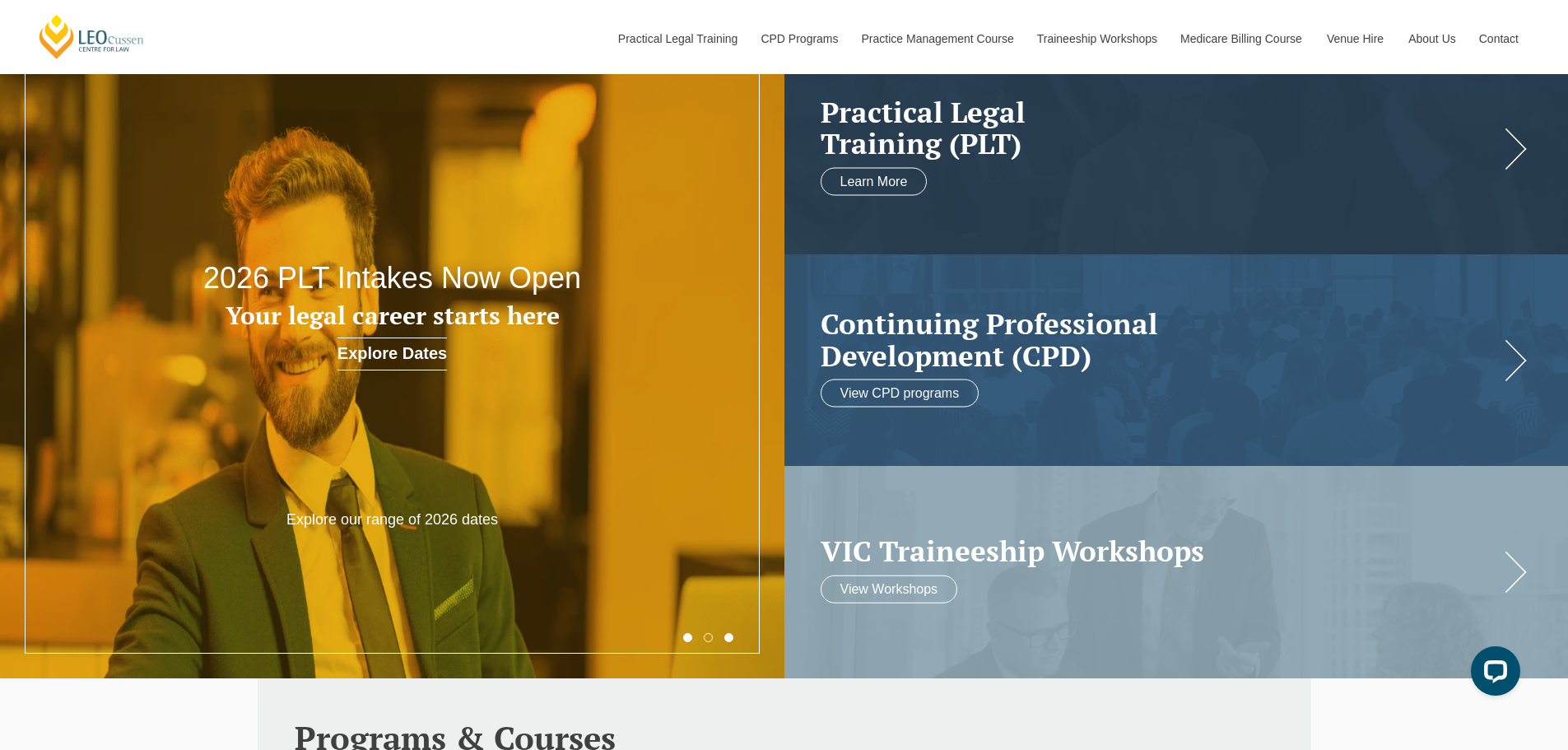 click on "3" at bounding box center (728, 637) 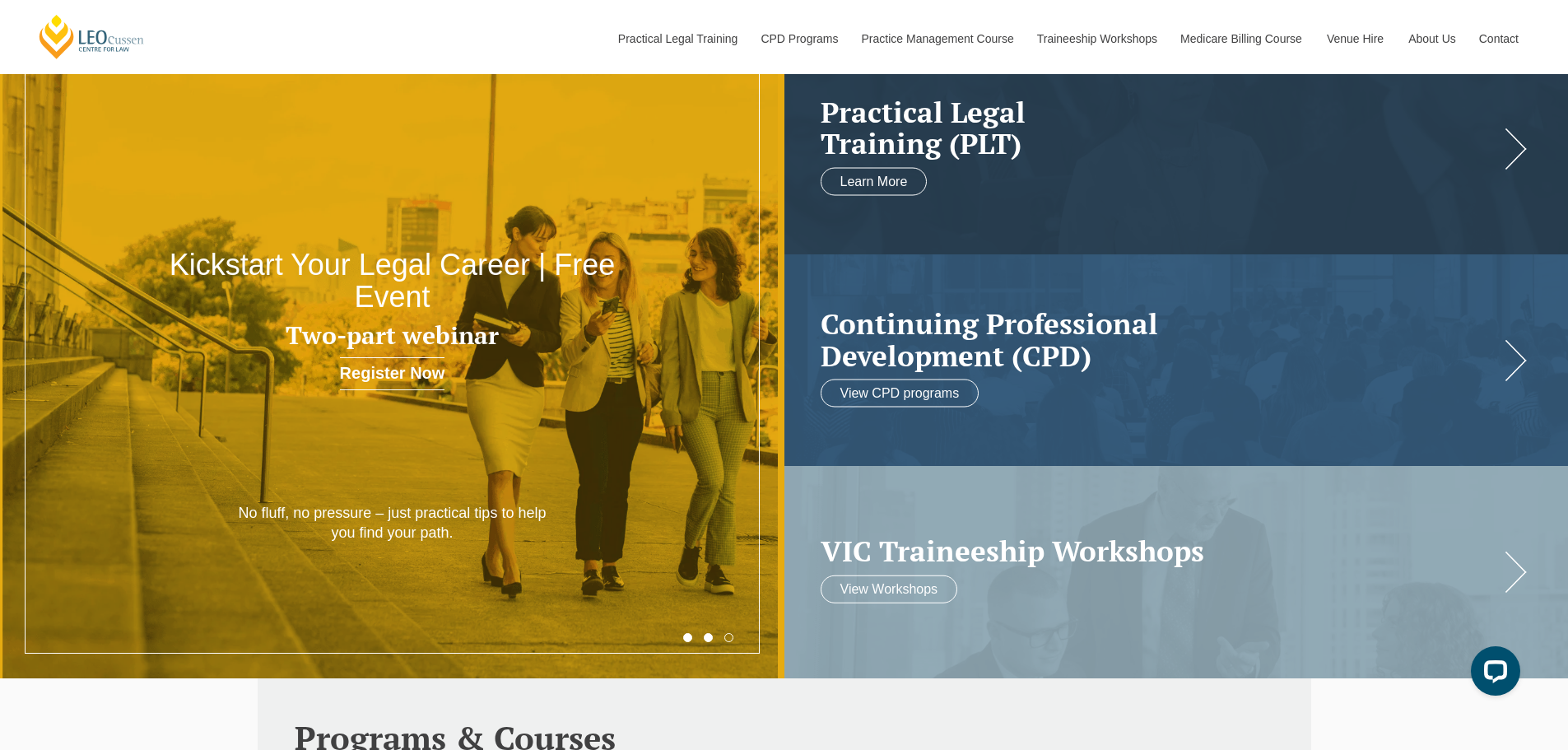 click on "Register Now" at bounding box center (393, 374) 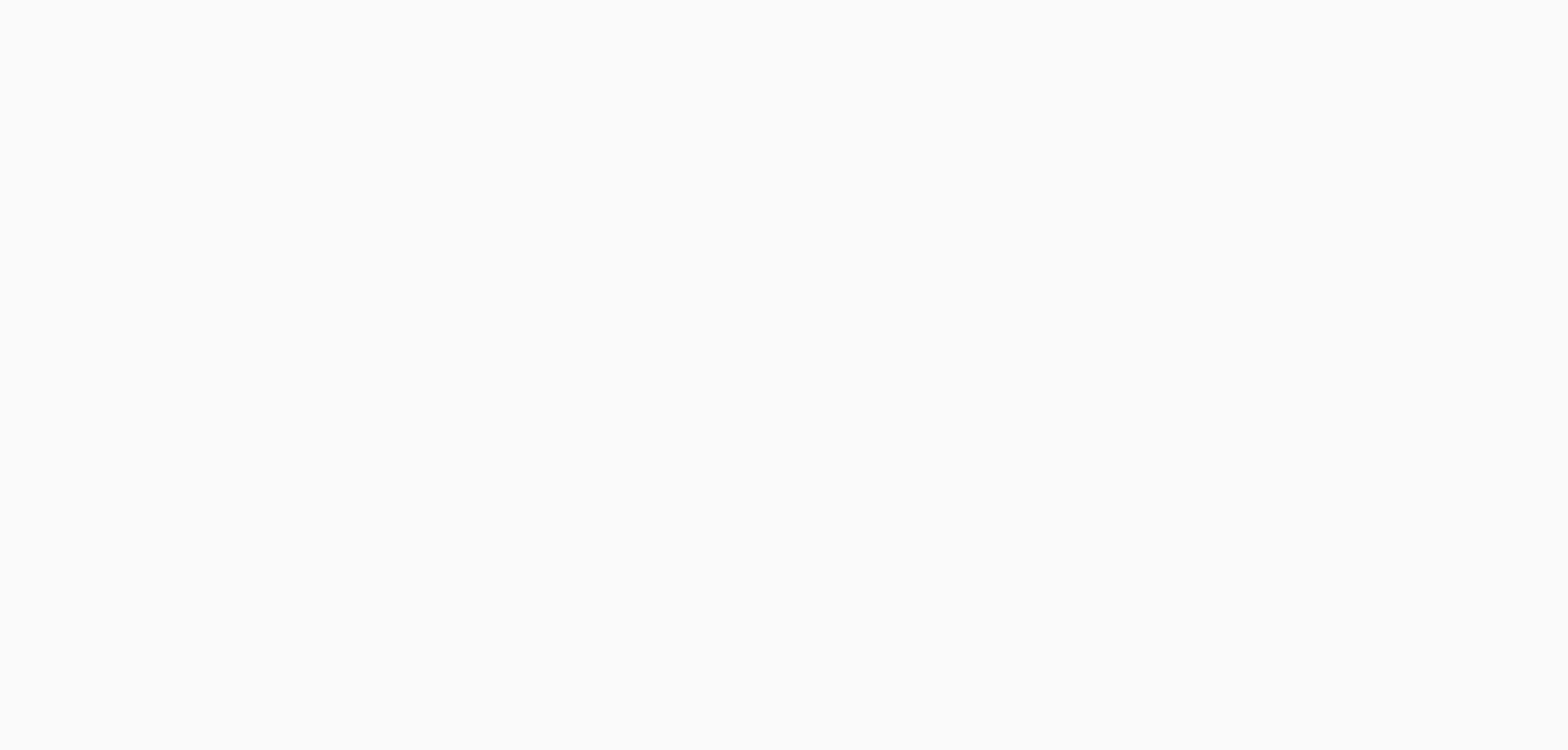 scroll, scrollTop: 0, scrollLeft: 0, axis: both 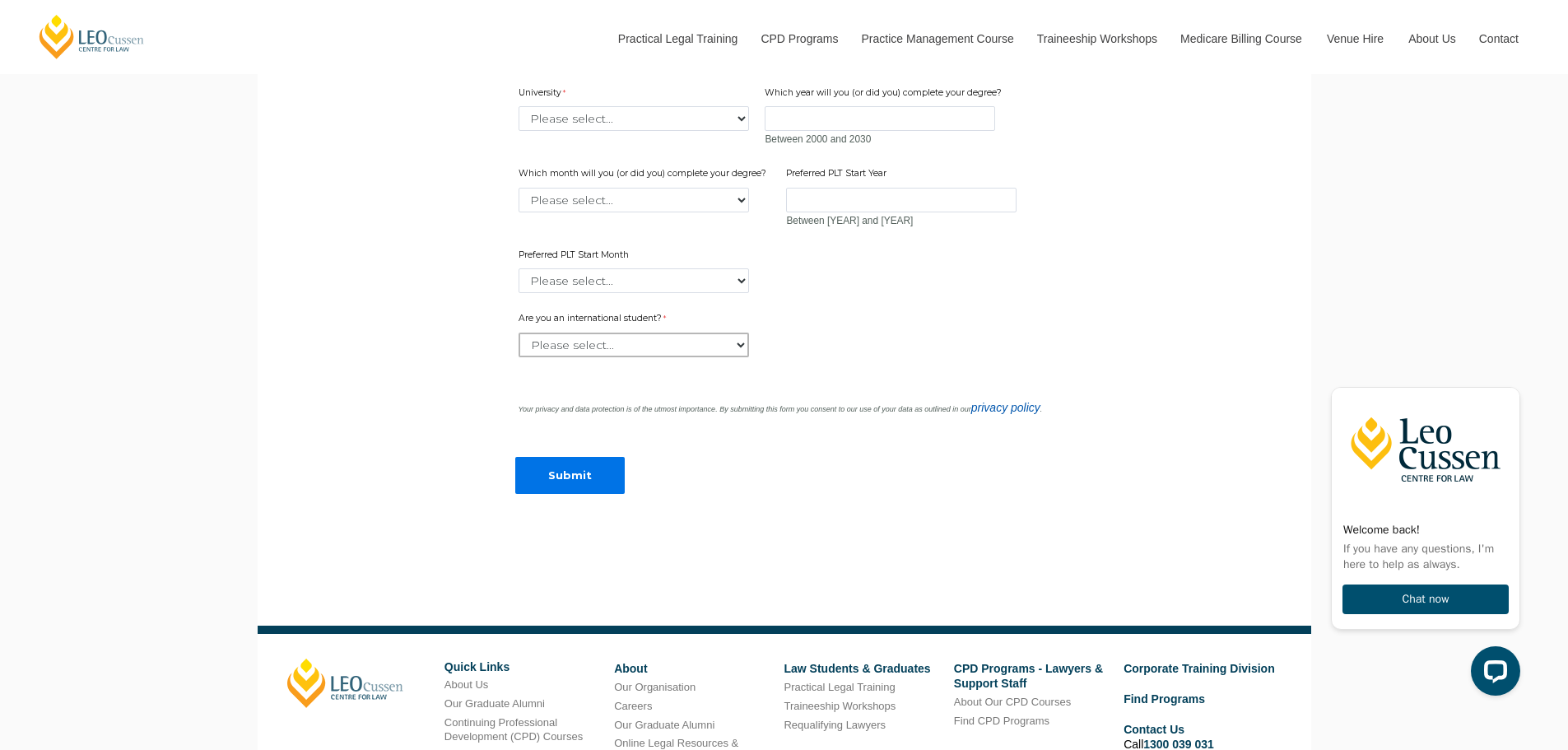 click on "Please select...   Yes   No" at bounding box center [634, 345] 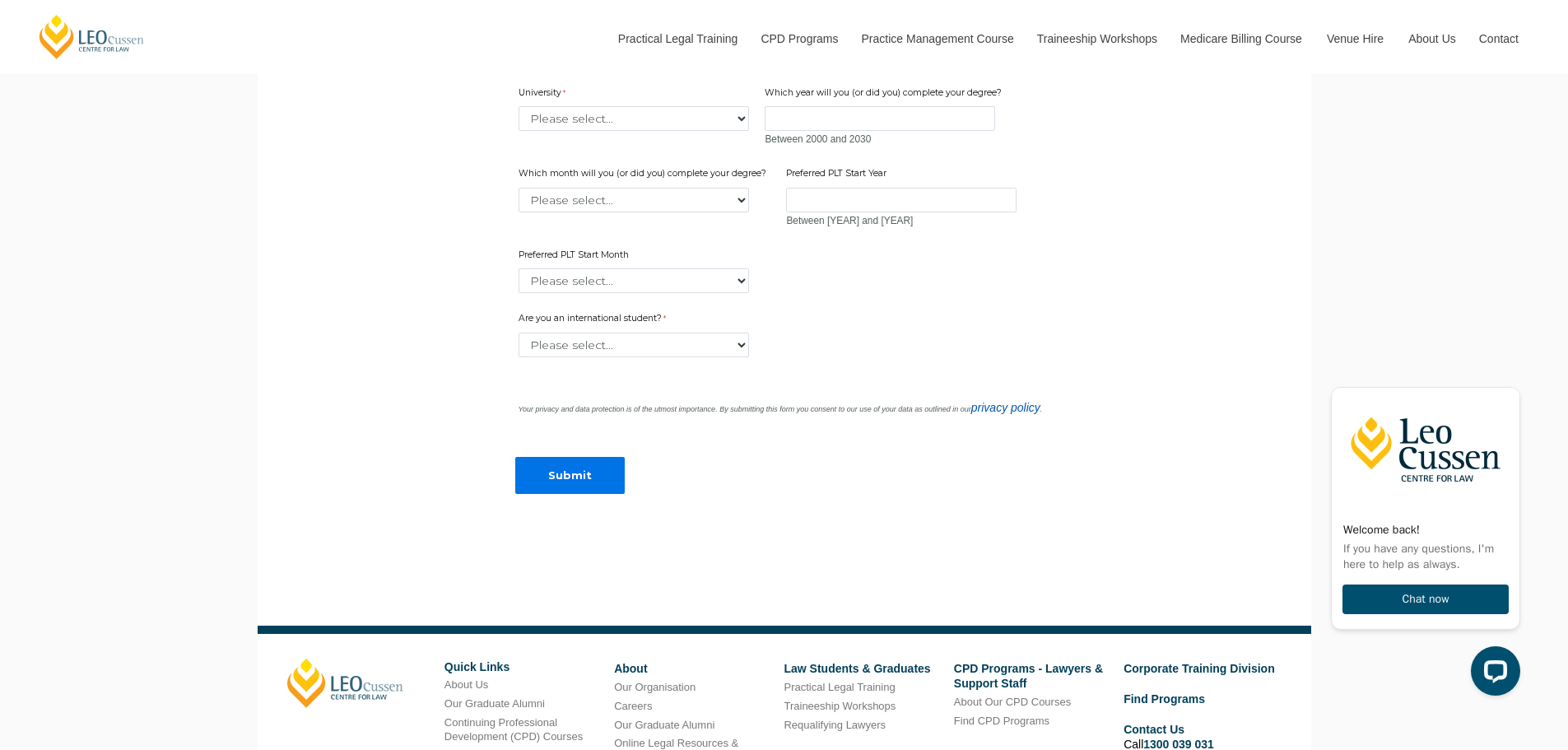 click on "Kickstart Your Legal Career   Think you need a grad program, top marks or legal experience before you can start your career? You don’t. But it’s easy to feel worried about it, and you’re not alone! The good news is there’s more than one way to launch your legal career.     Join our two free online sessions to get a clear picture of how to kickstart your legal career . No fluff, no pressure – just practical tips to help you find your path.       Session 1 |  Monday 25 th  August | 6:30pm | Online       No Grad Program? No Worries…     When a grad program isn’t the only way   We’ll cover how new lawyers actually get started – with or without clerkships, paralegal work or top marks. You’ll have a clearer idea of your options and what your next step could look like.       Session 2  | Monday 1st September | 6:30pm | Online     Behind the Scenes: Life as a Lawyer     Honest insights from lawyers   actually          Register below!" at bounding box center [784, -93] 